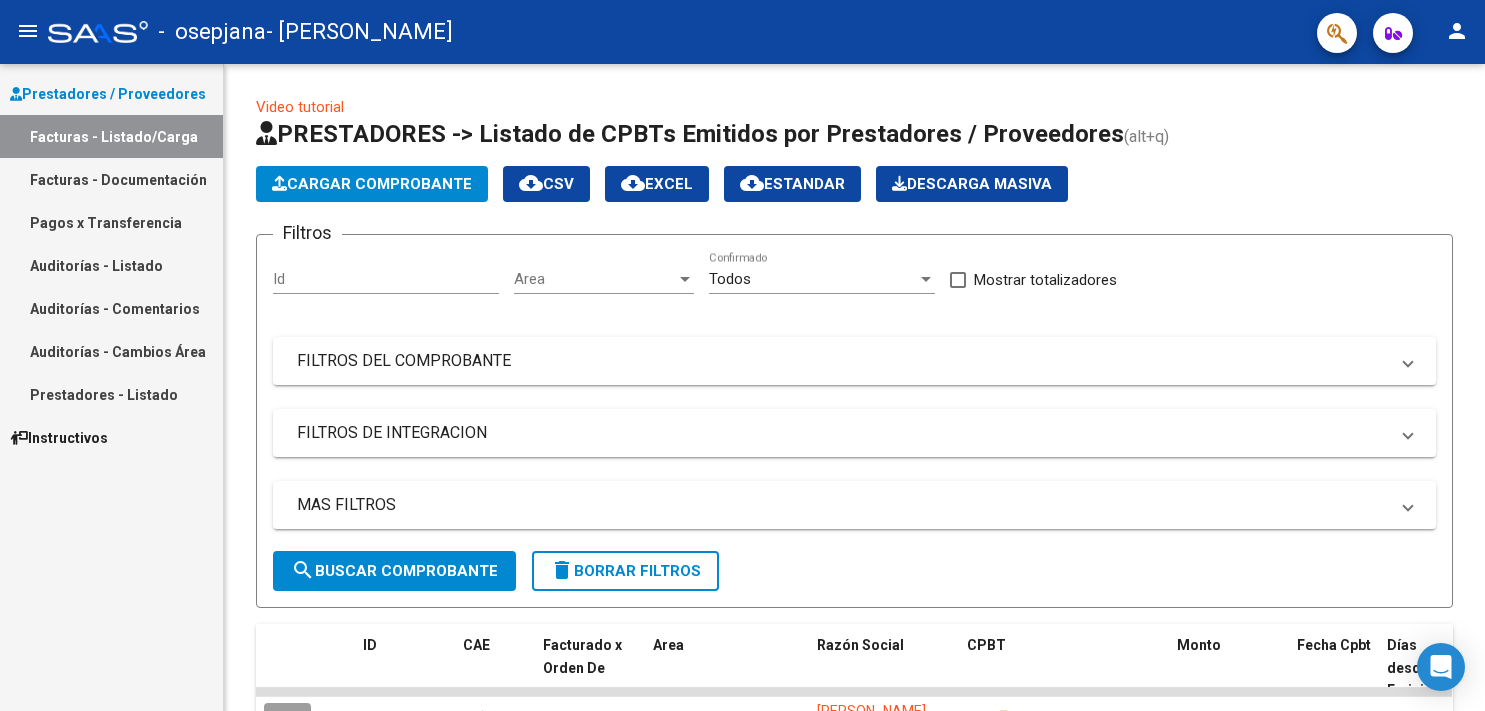 scroll, scrollTop: 0, scrollLeft: 0, axis: both 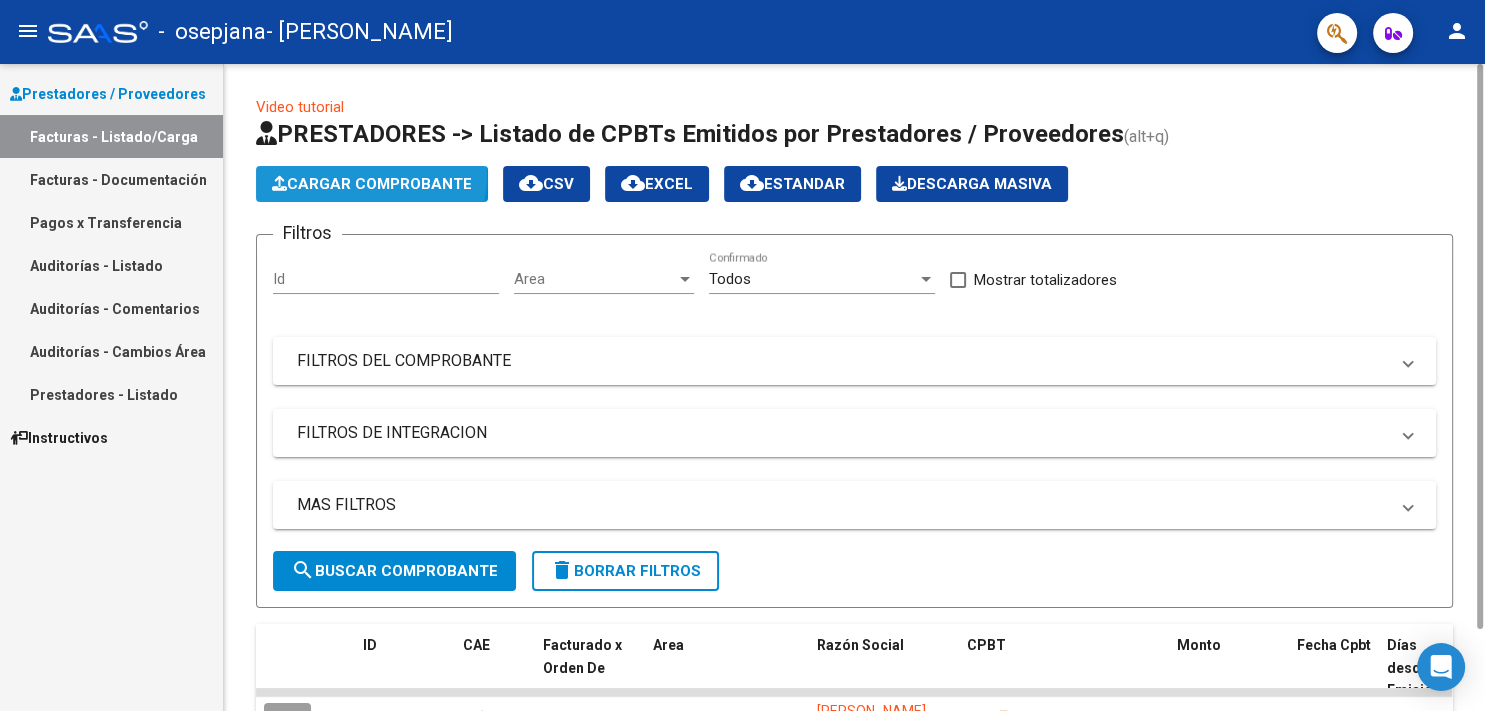 click on "Cargar Comprobante" 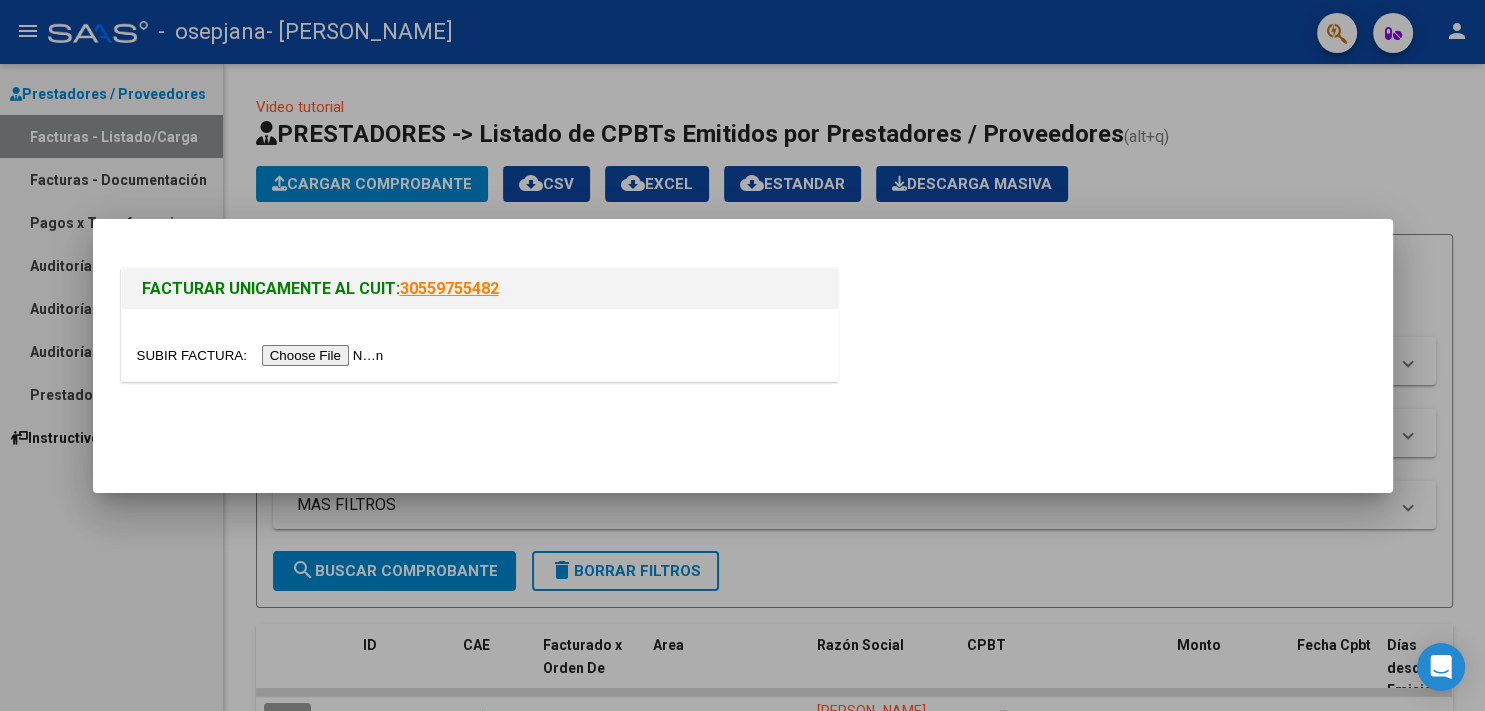 click at bounding box center (263, 355) 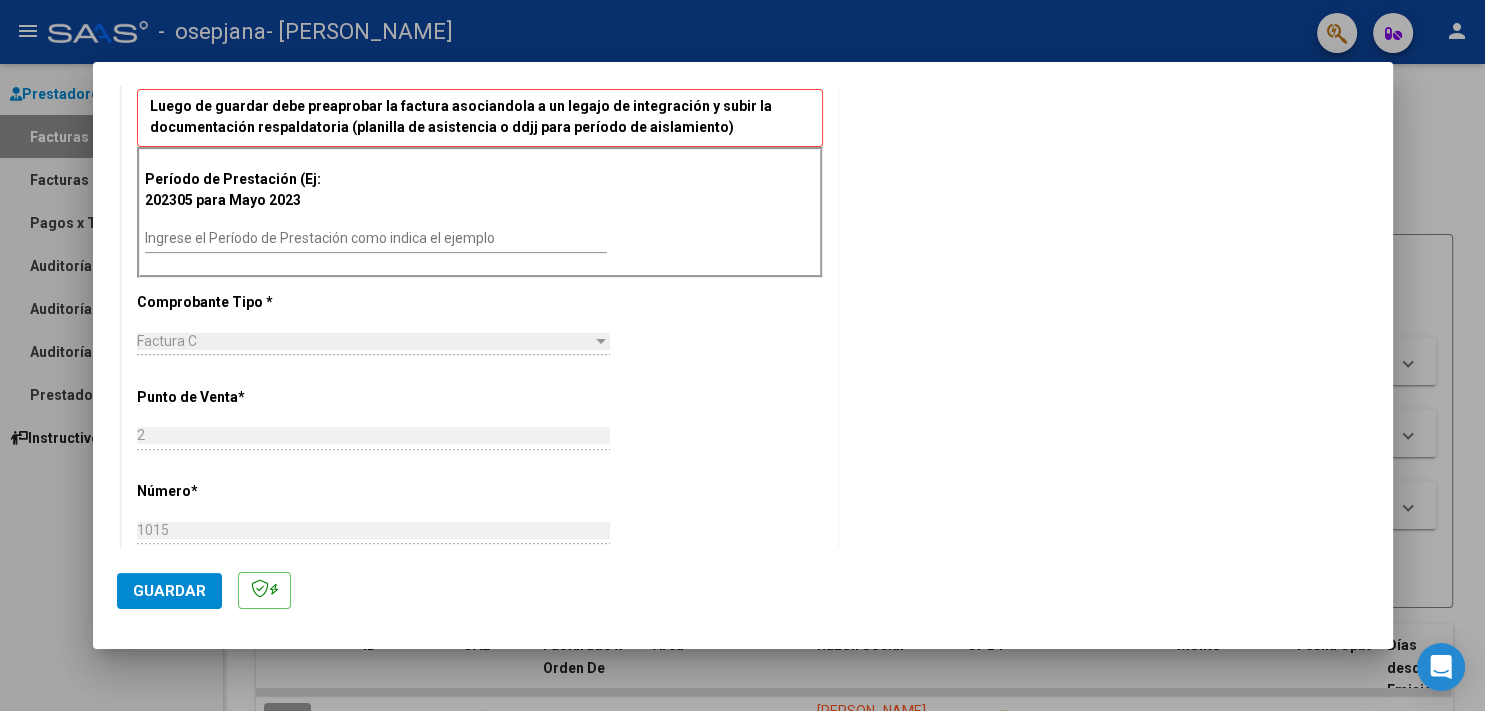 scroll, scrollTop: 499, scrollLeft: 0, axis: vertical 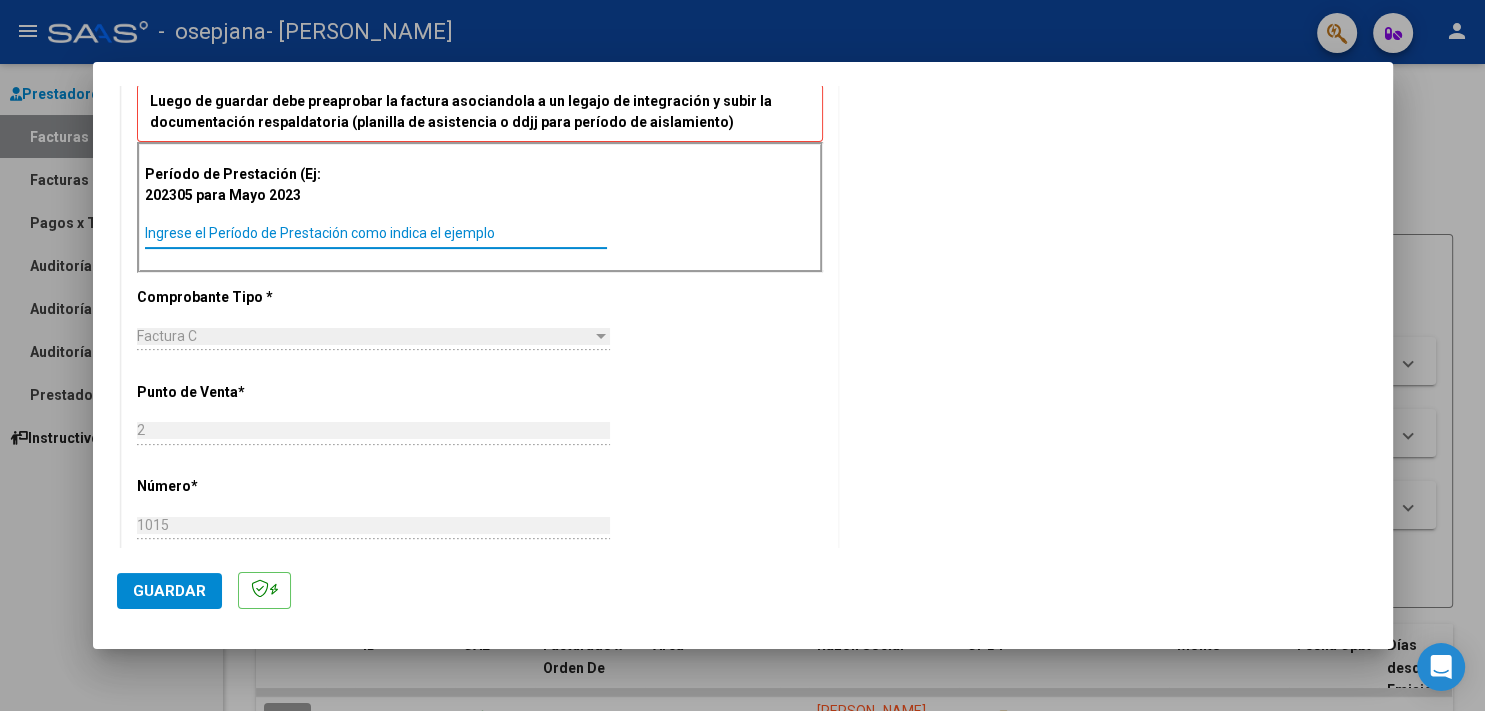 click on "Ingrese el Período de Prestación como indica el ejemplo" at bounding box center (376, 233) 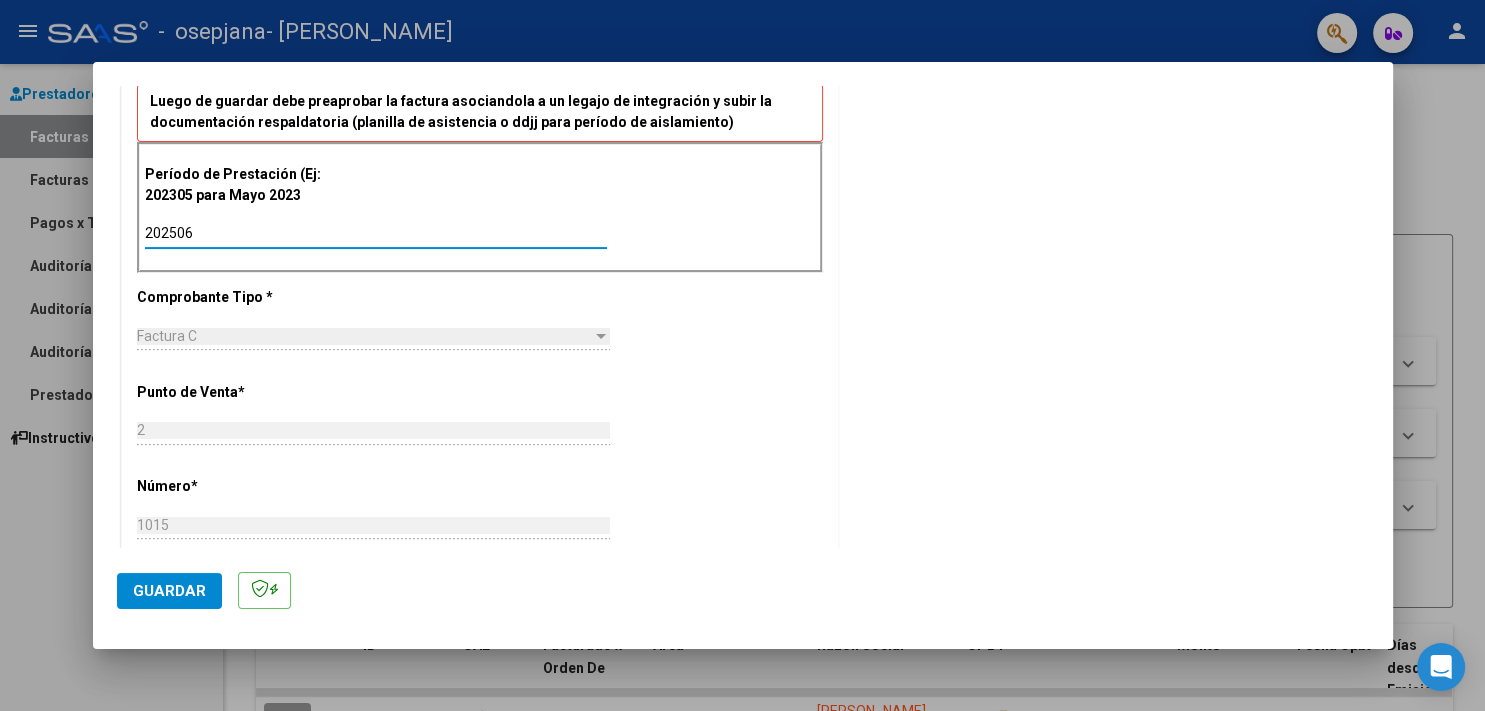 type on "202506" 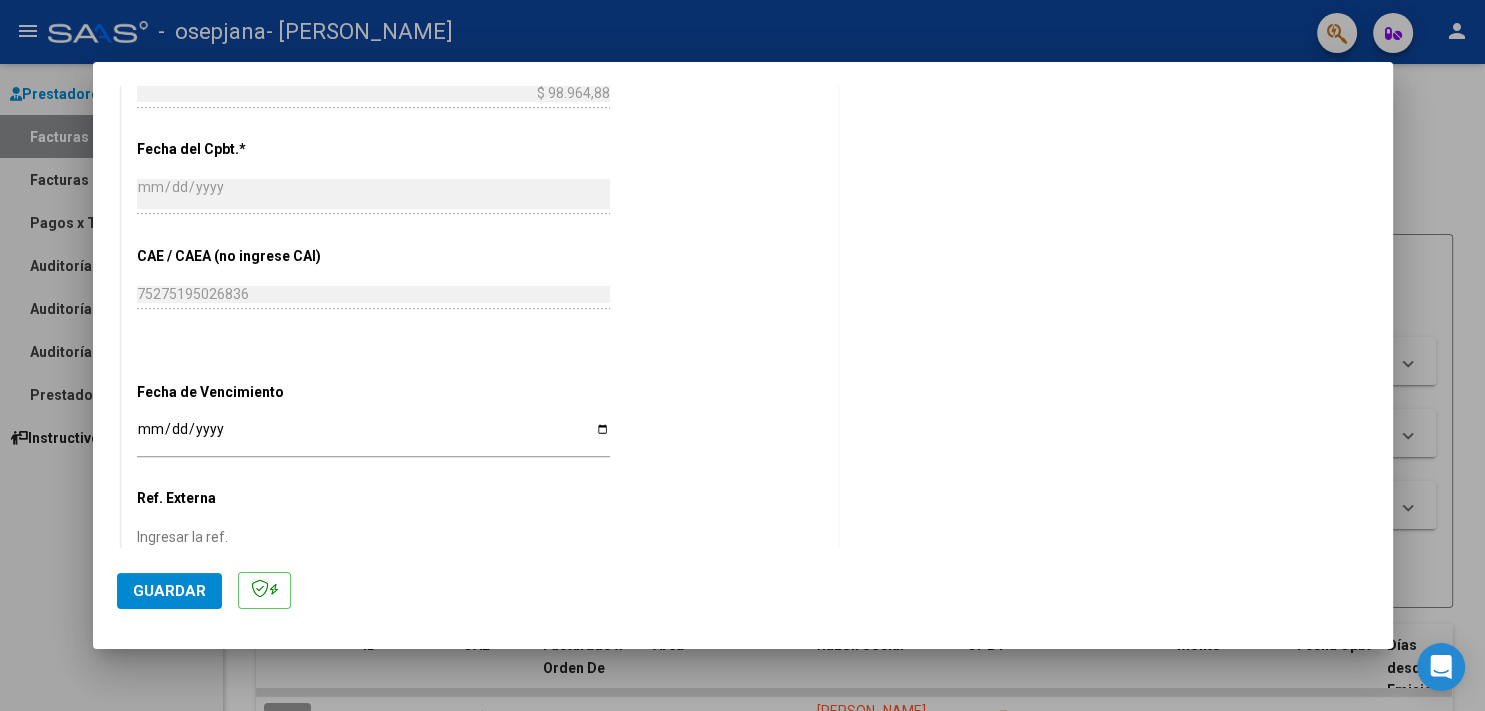 scroll, scrollTop: 1086, scrollLeft: 0, axis: vertical 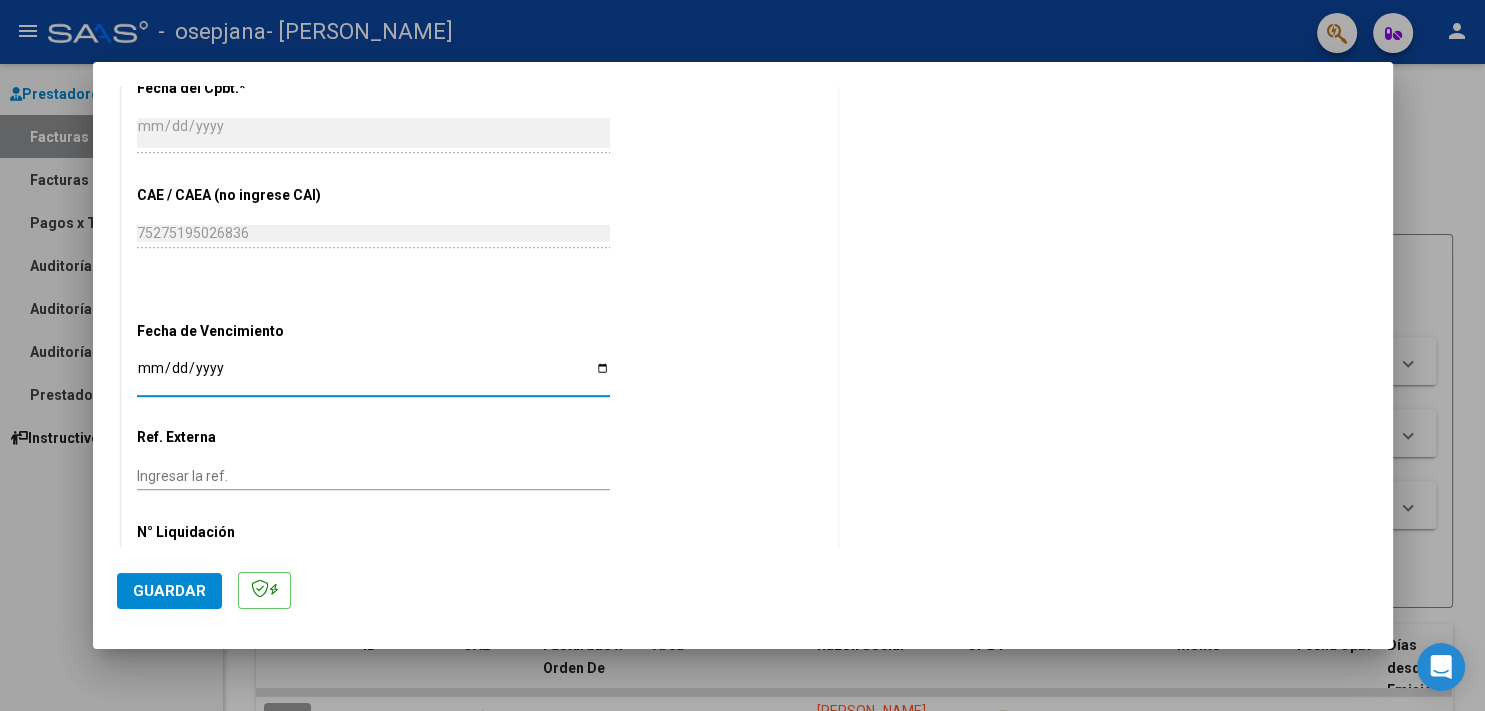 click on "Ingresar la fecha" at bounding box center (373, 375) 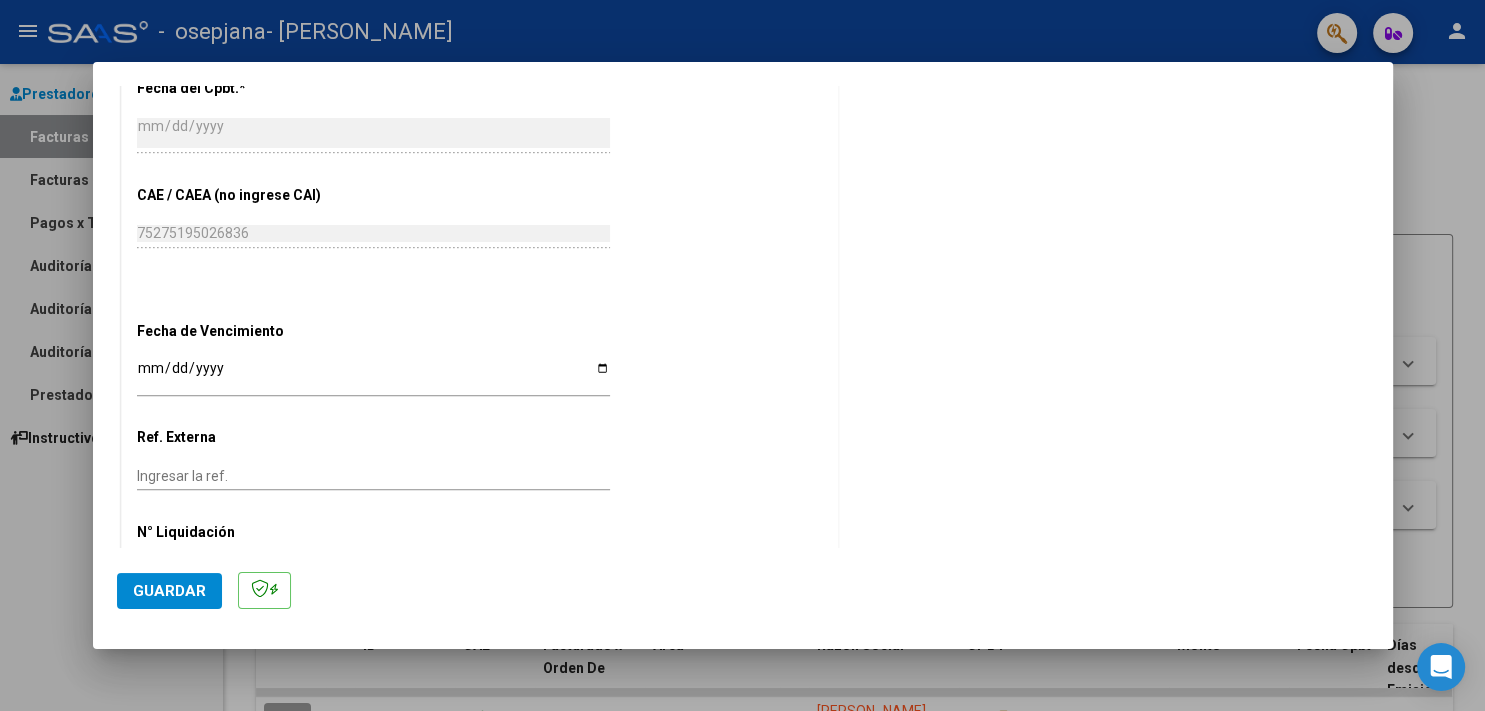 scroll, scrollTop: 1134, scrollLeft: 0, axis: vertical 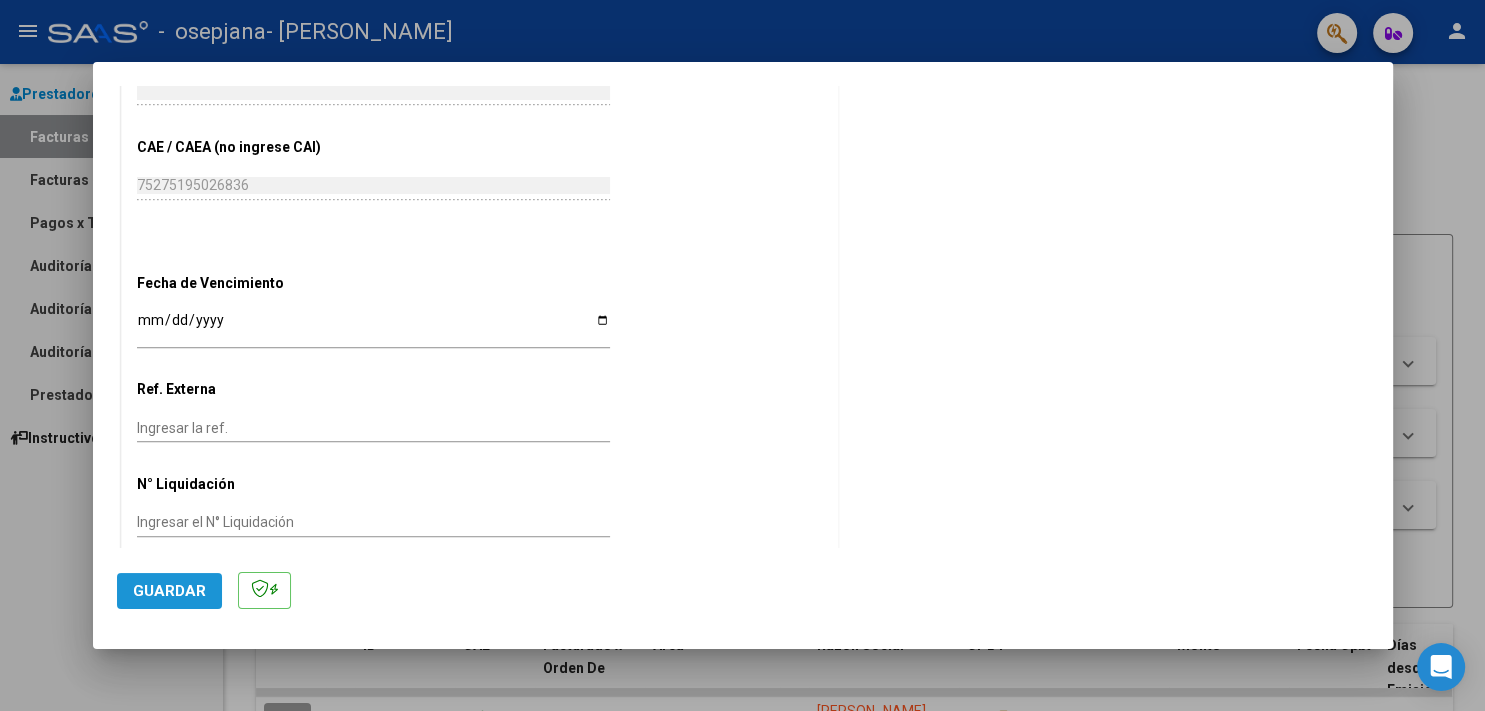 click on "Guardar" 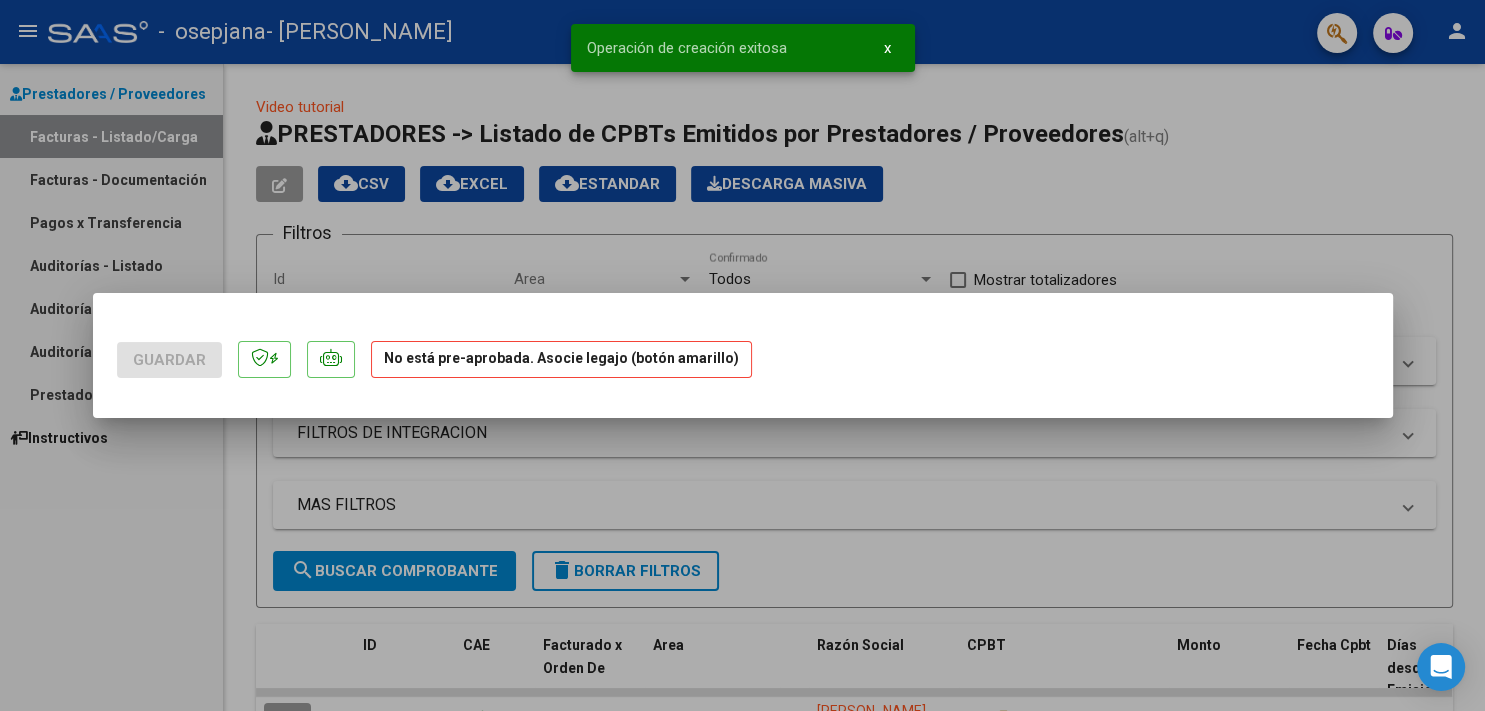 scroll, scrollTop: 0, scrollLeft: 0, axis: both 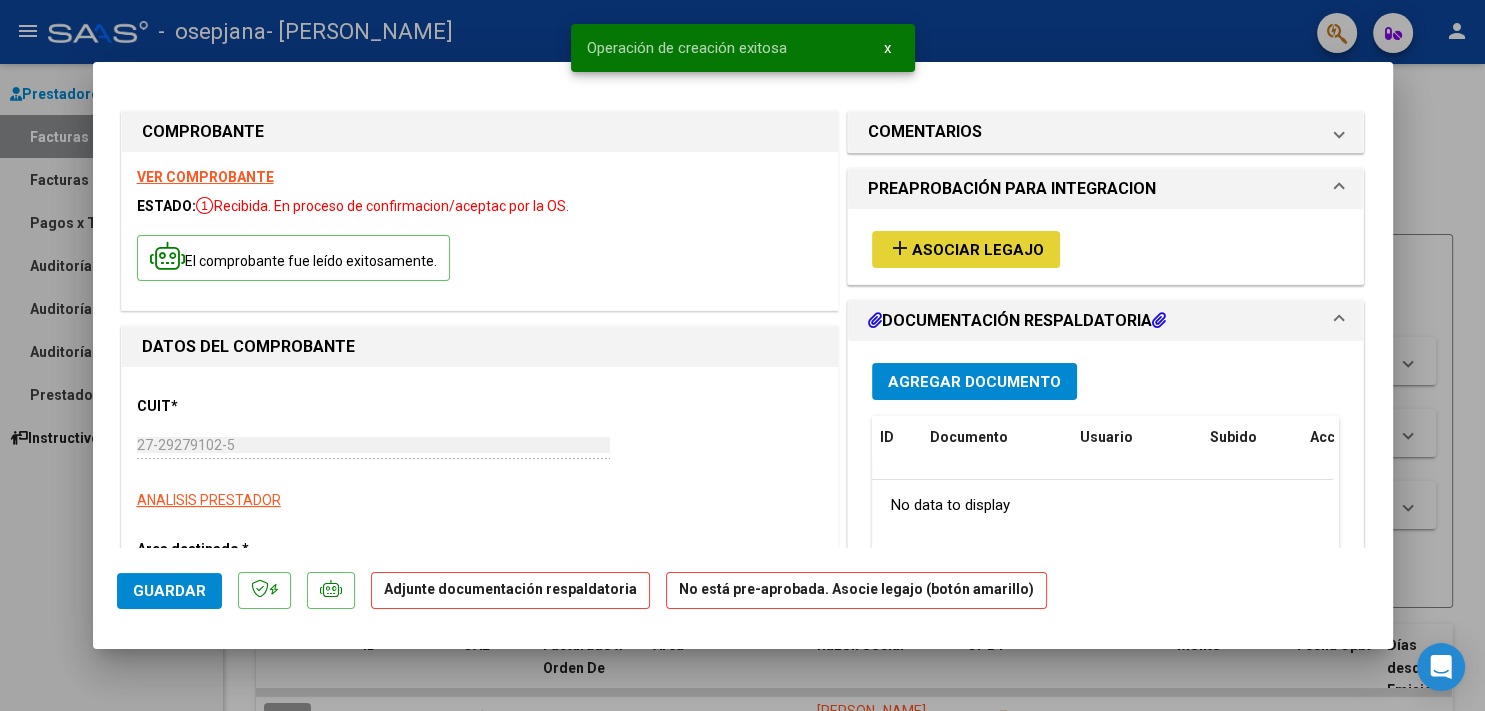 click on "Asociar Legajo" at bounding box center [978, 250] 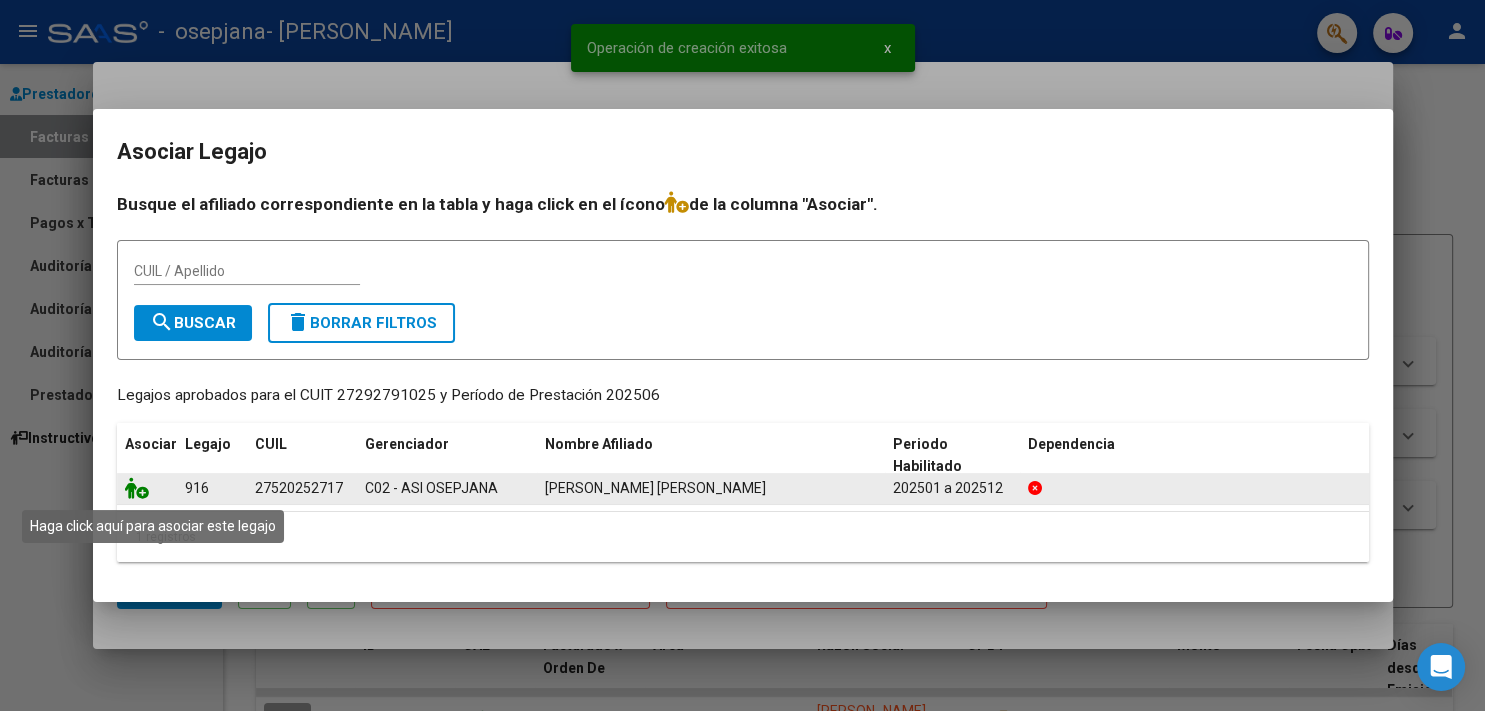 click 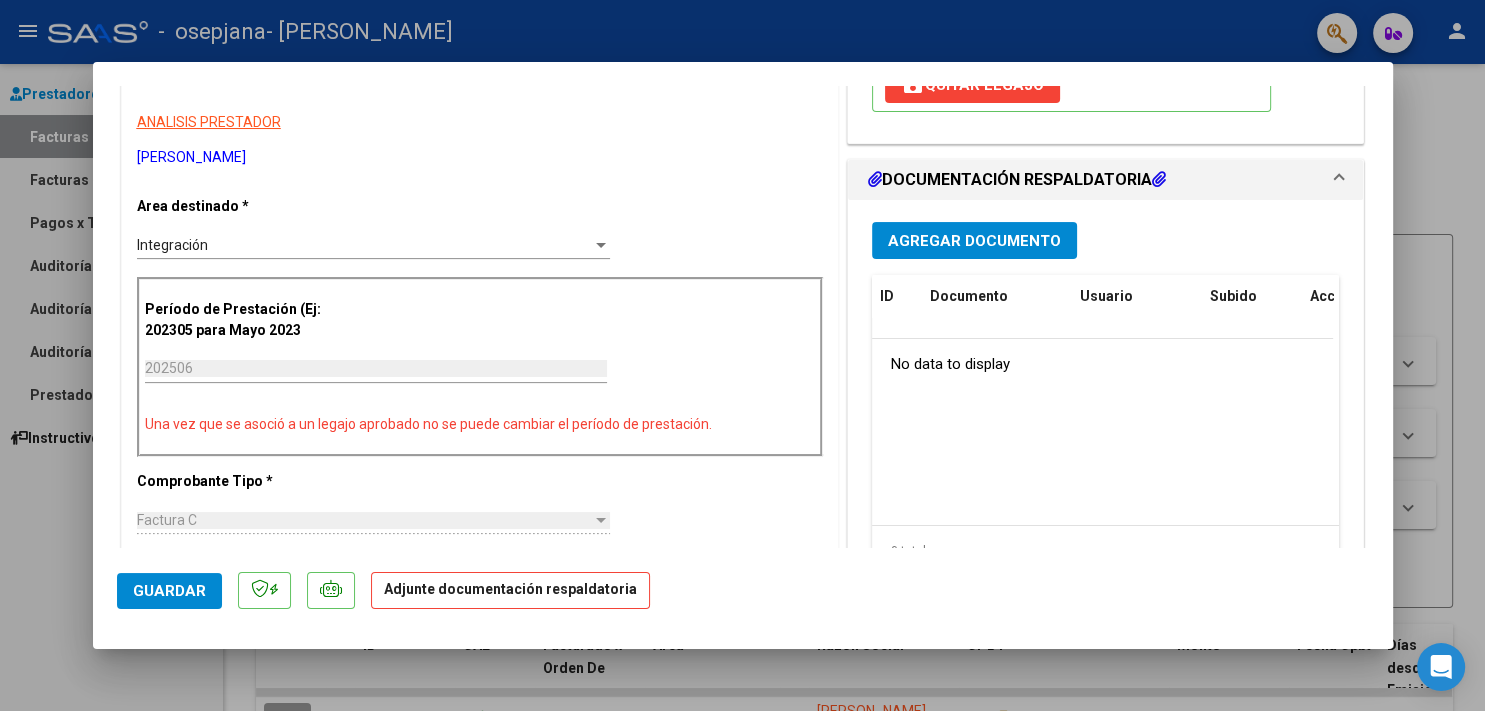 scroll, scrollTop: 481, scrollLeft: 0, axis: vertical 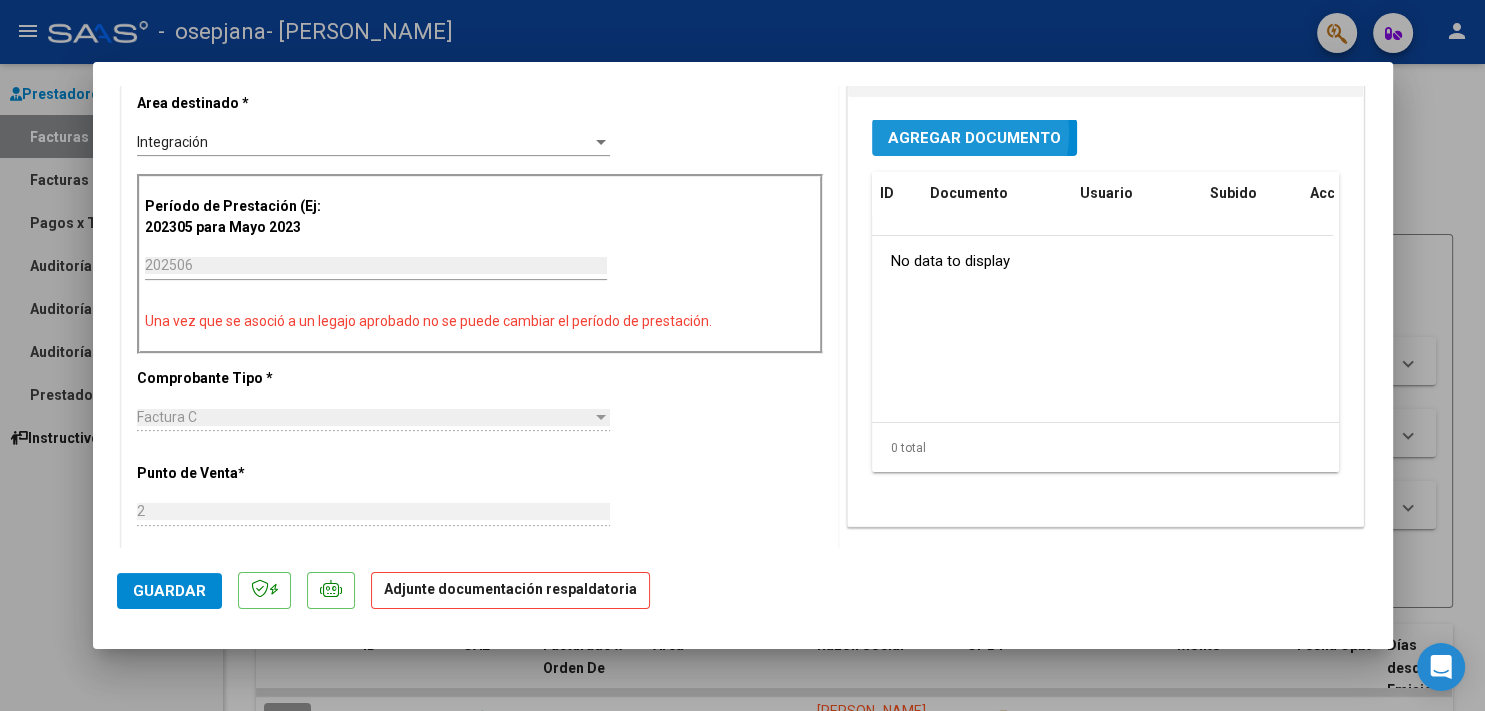 click on "Agregar Documento" at bounding box center [974, 138] 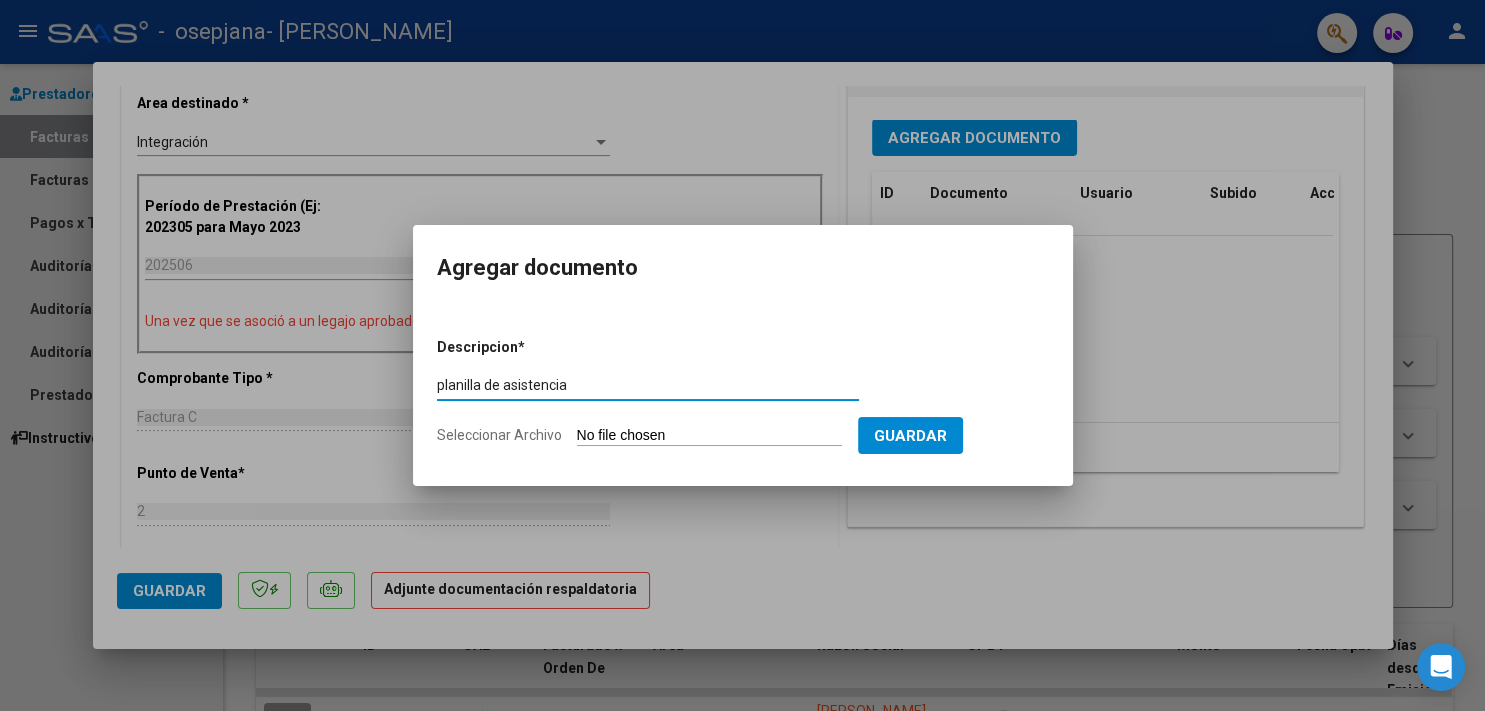 type on "planilla de asistencia" 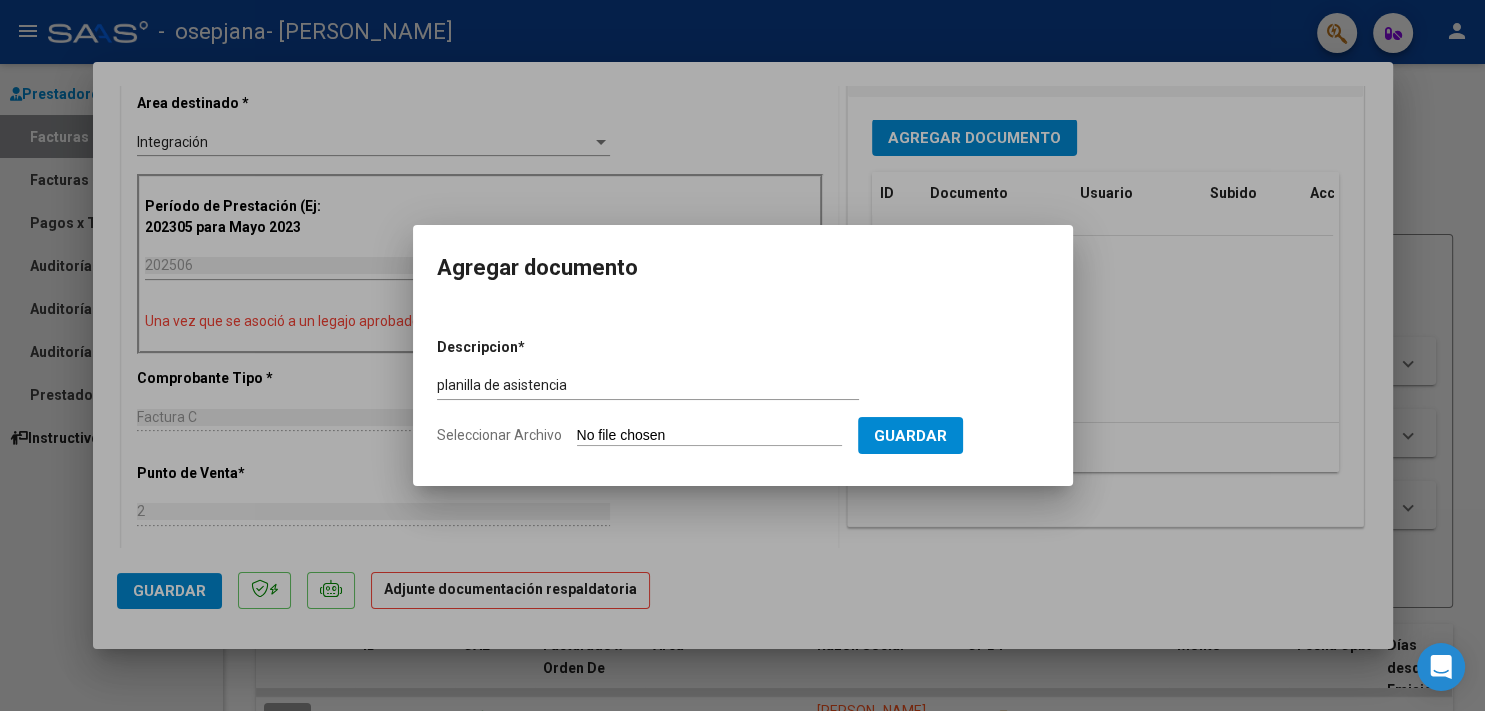 click on "Seleccionar Archivo" at bounding box center [709, 436] 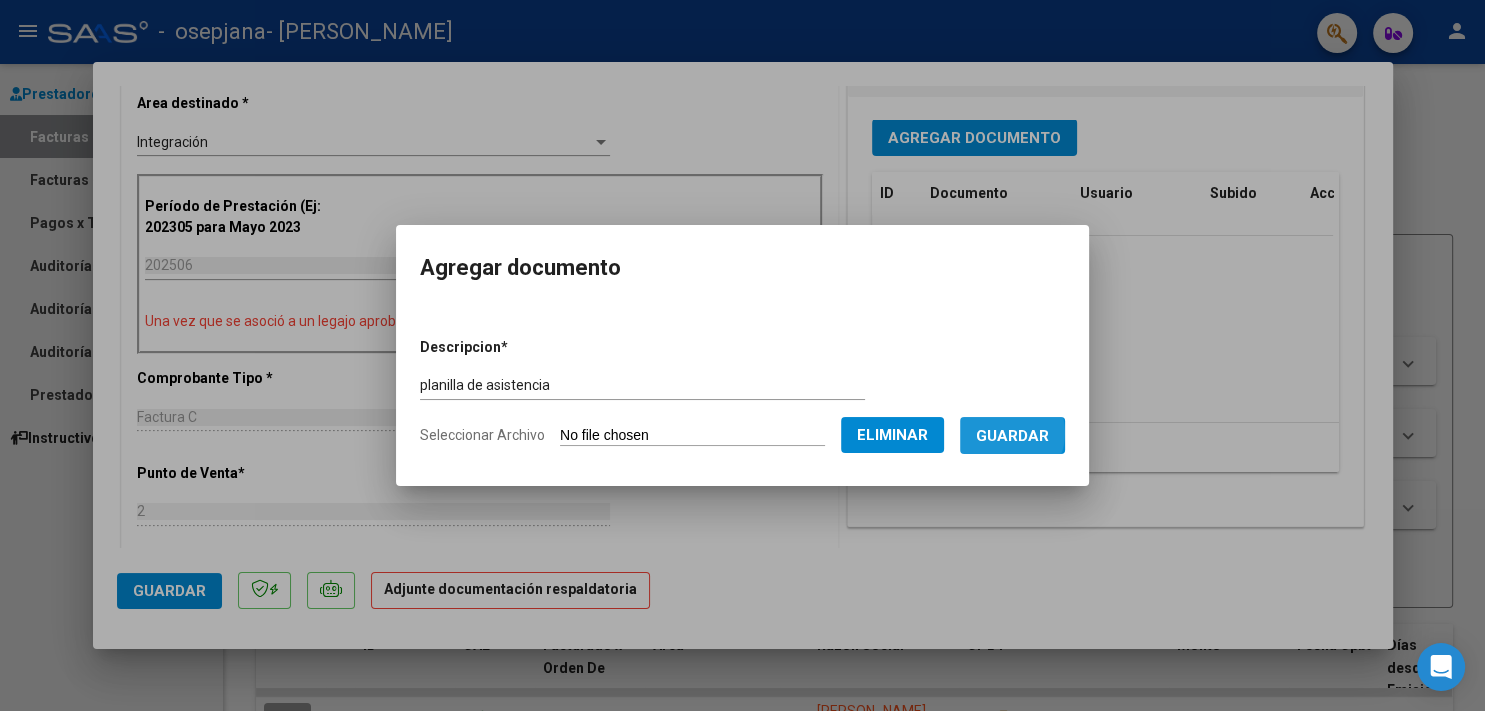 click on "Guardar" at bounding box center (1012, 436) 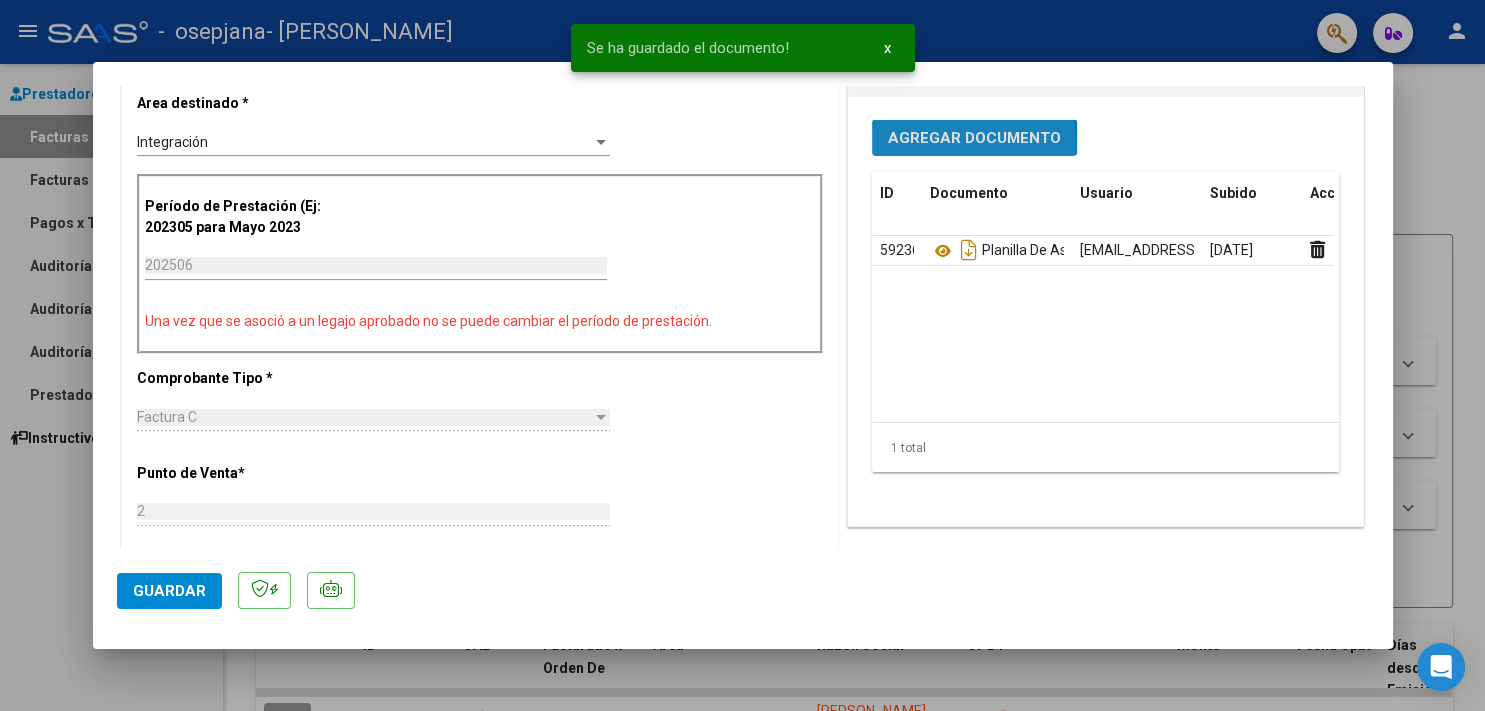 click on "Agregar Documento" at bounding box center [974, 138] 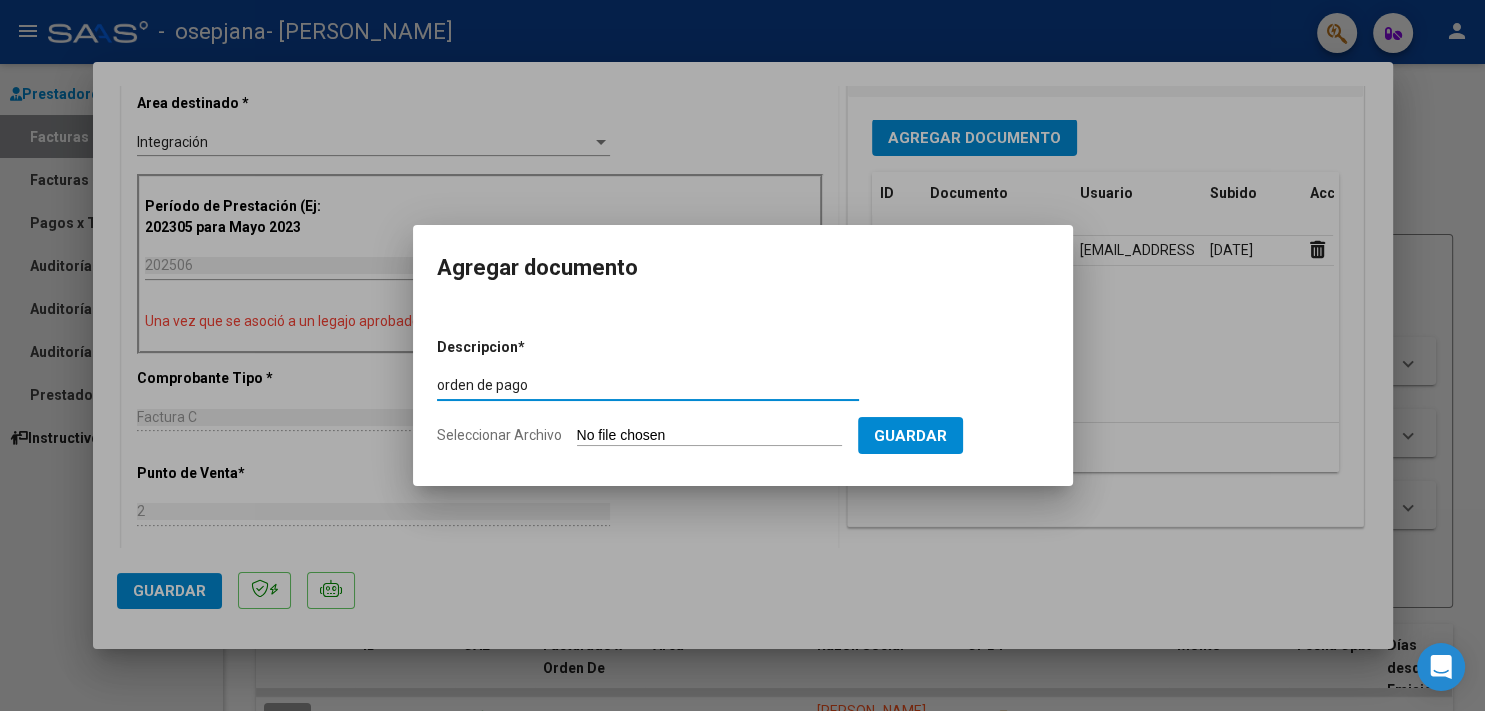 type on "orden de pago" 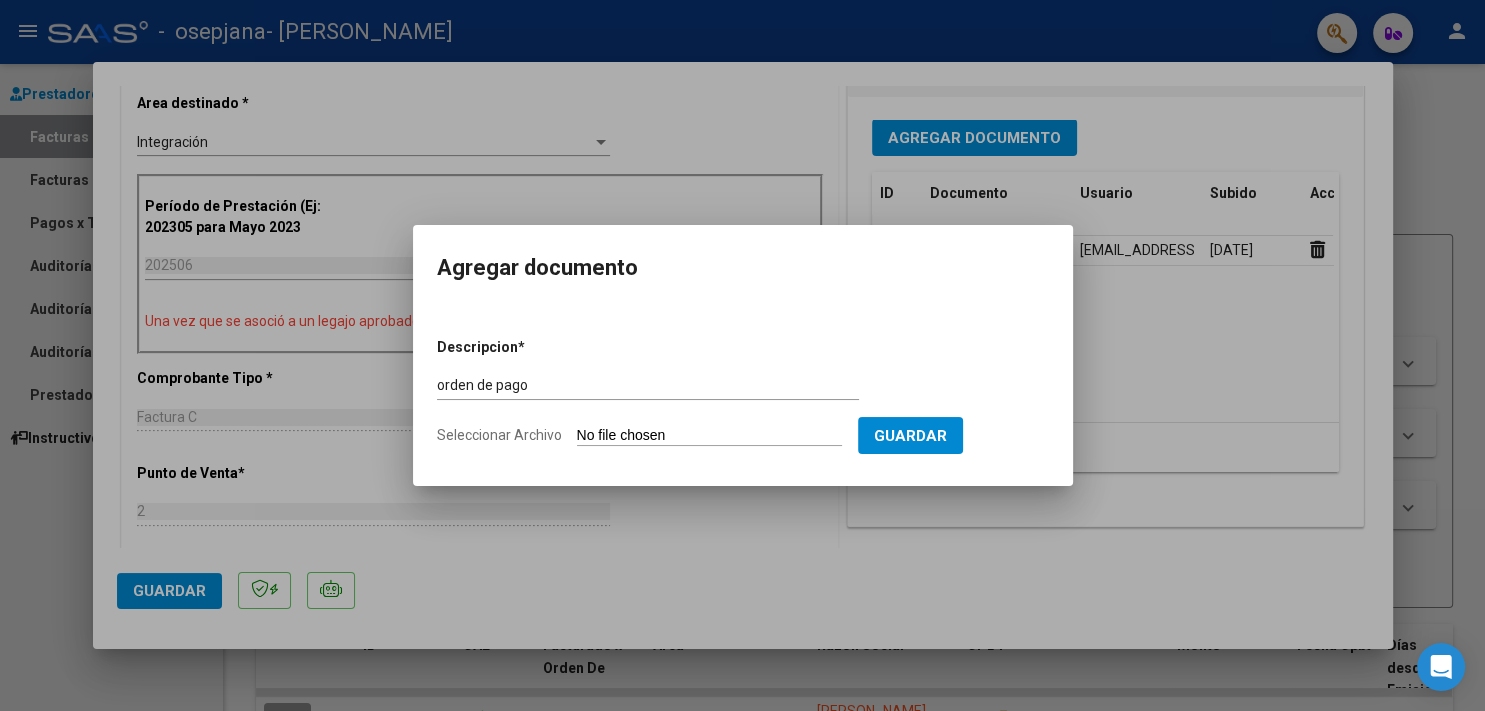 click on "Seleccionar Archivo" at bounding box center [709, 436] 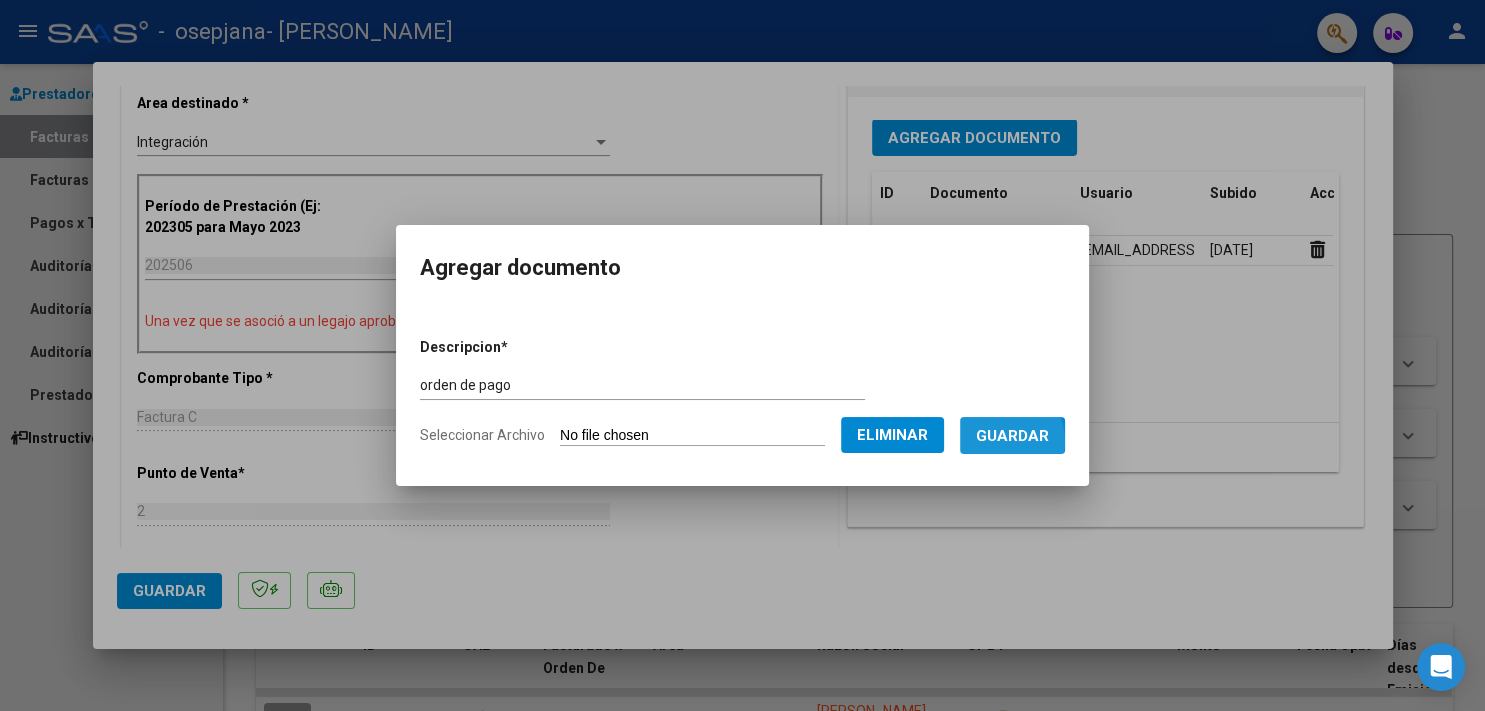 click on "Guardar" at bounding box center [1012, 436] 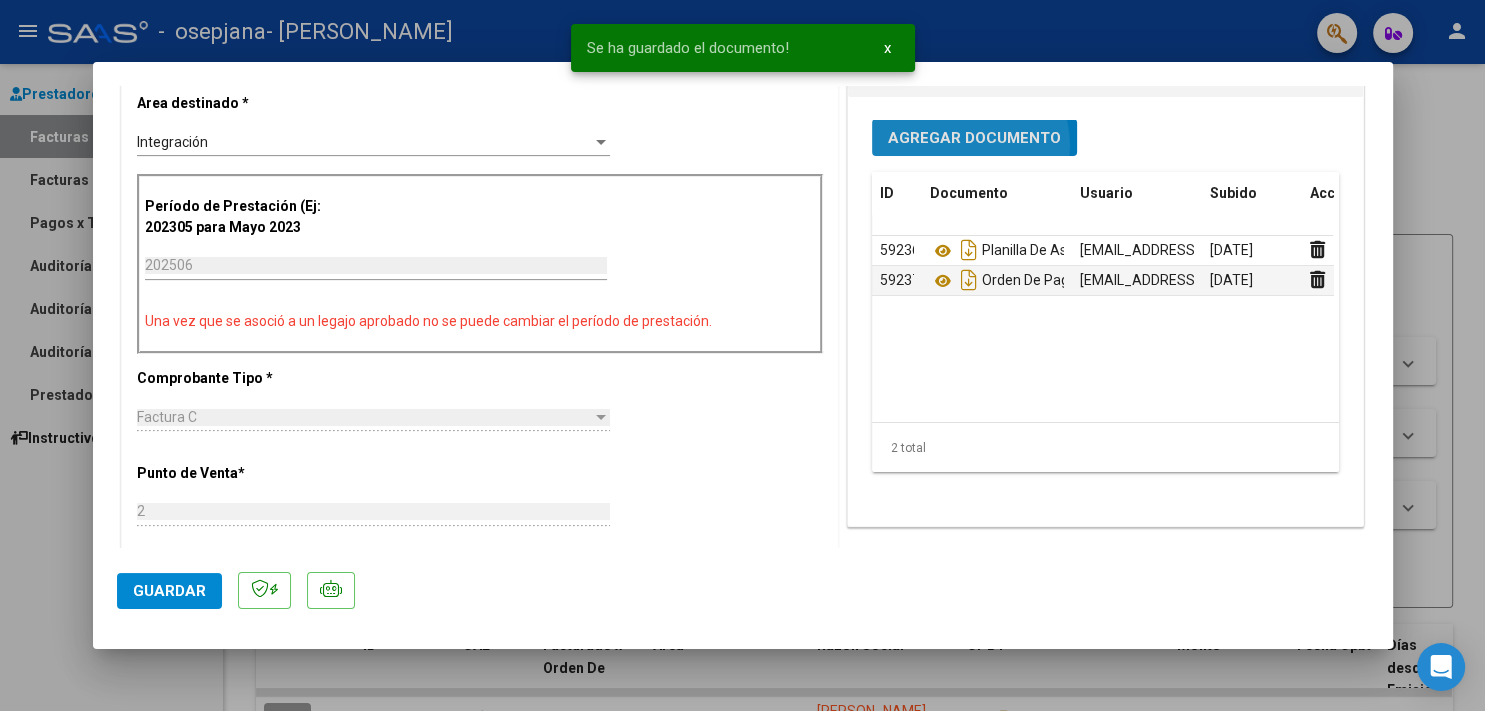 click on "Agregar Documento" at bounding box center (974, 138) 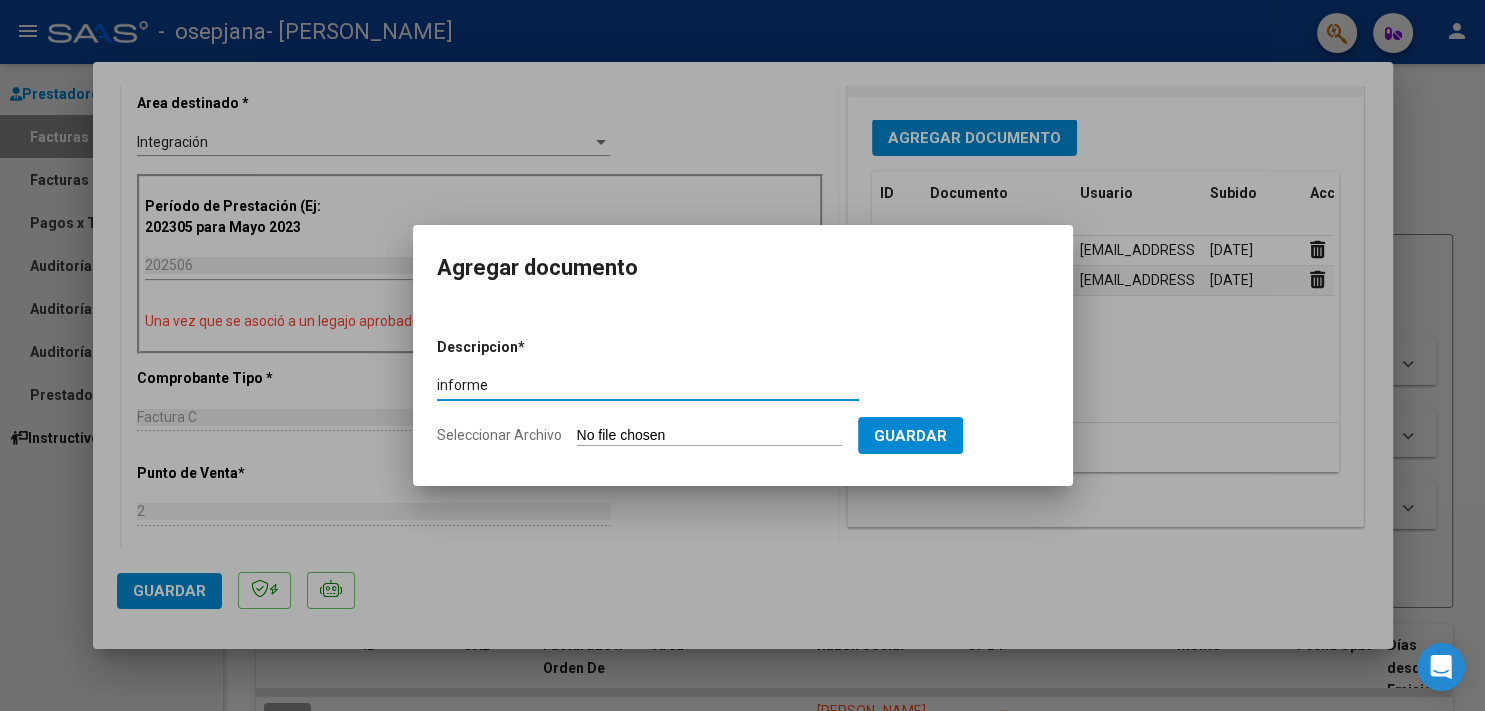 type on "informe" 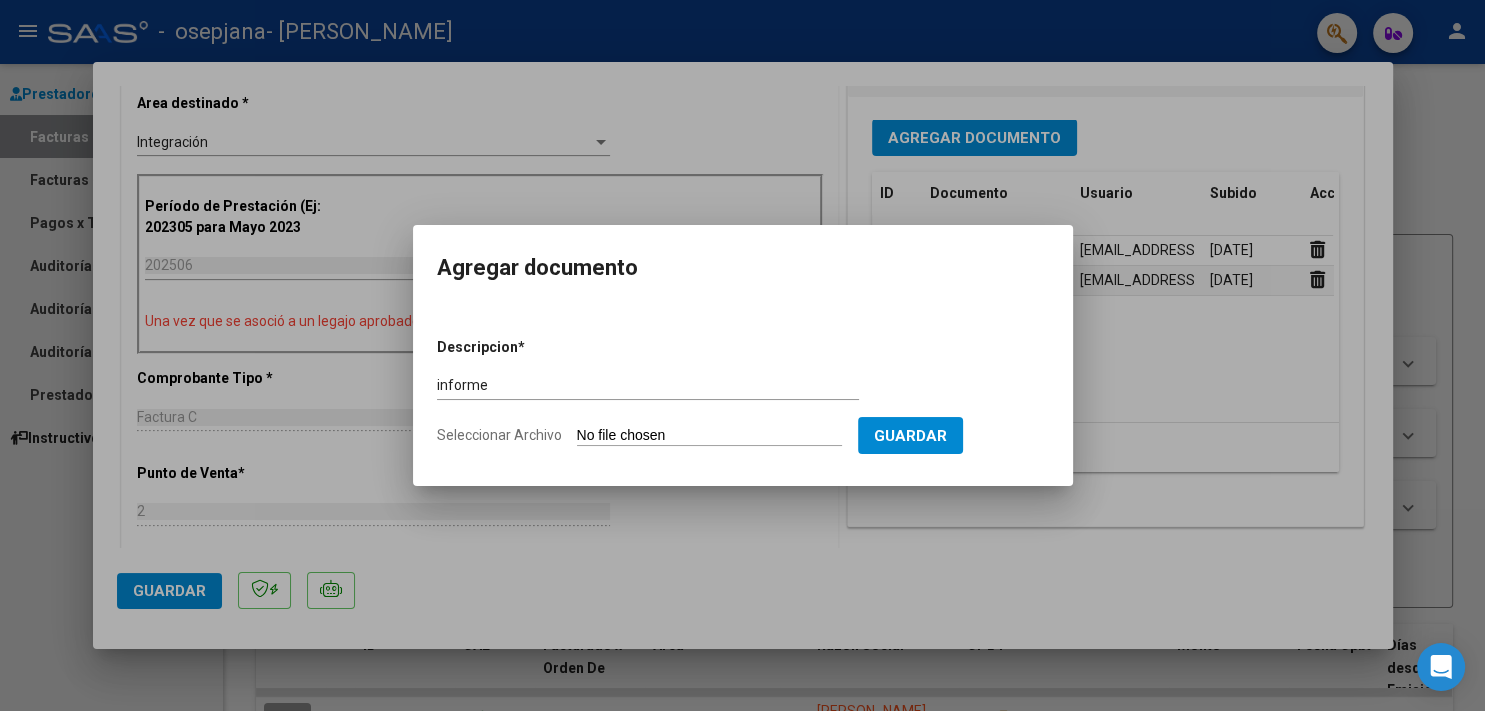 click on "Seleccionar Archivo" at bounding box center [709, 436] 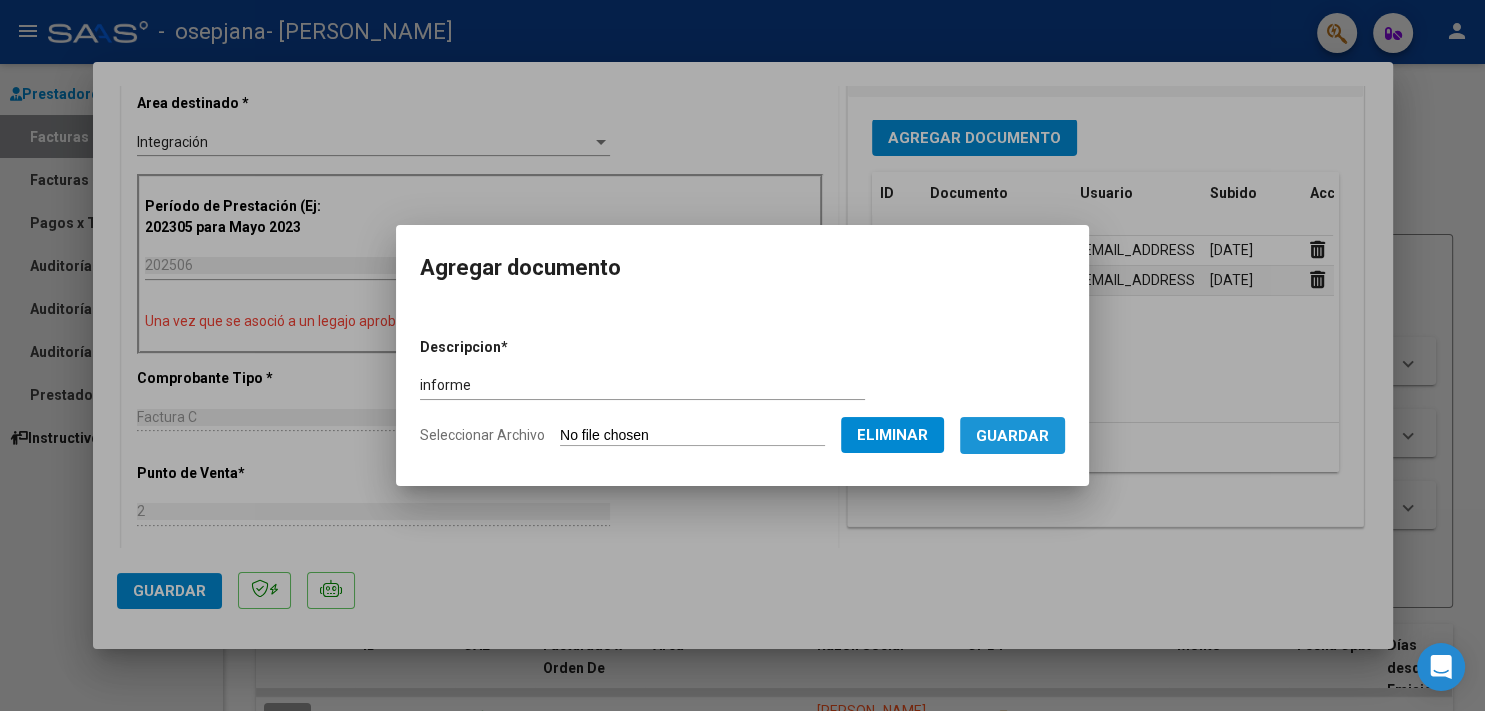 click on "Guardar" at bounding box center (1012, 435) 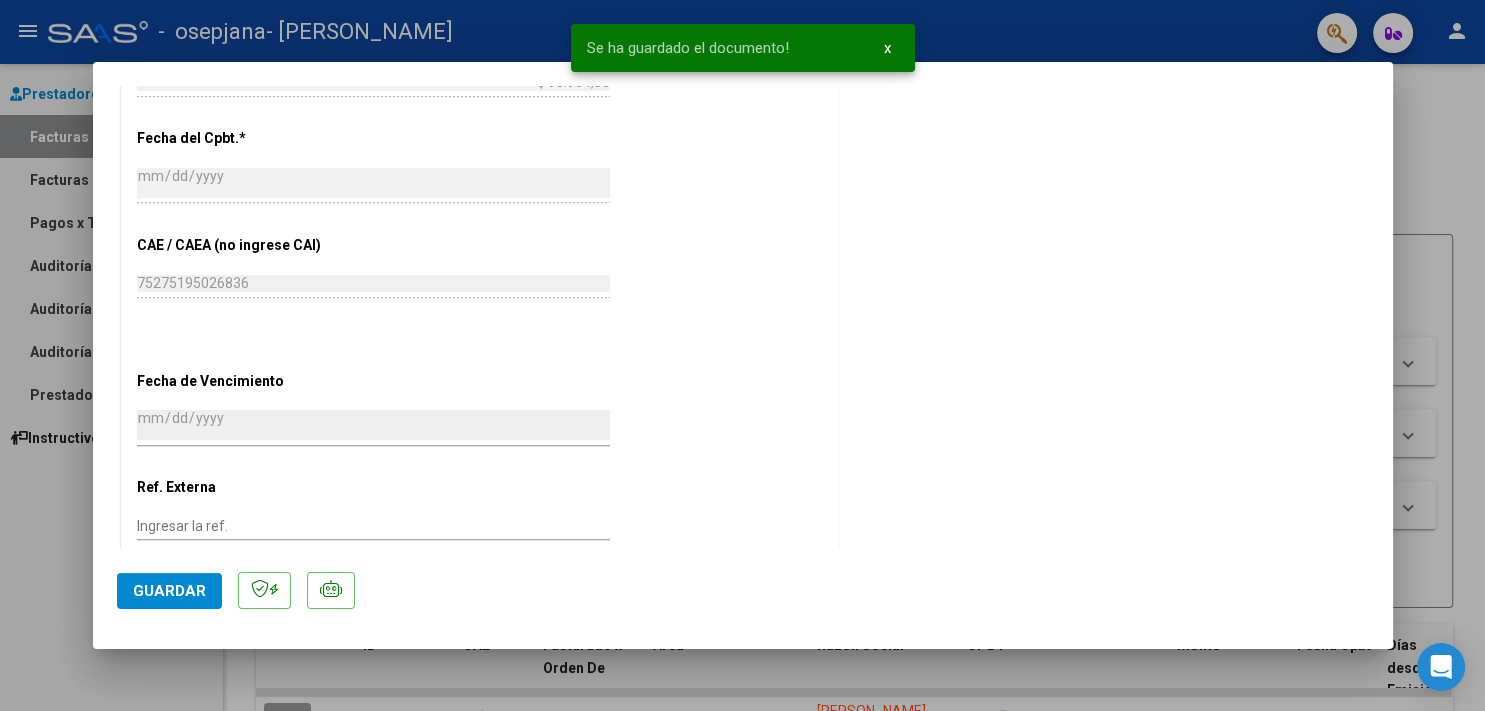 scroll, scrollTop: 1198, scrollLeft: 0, axis: vertical 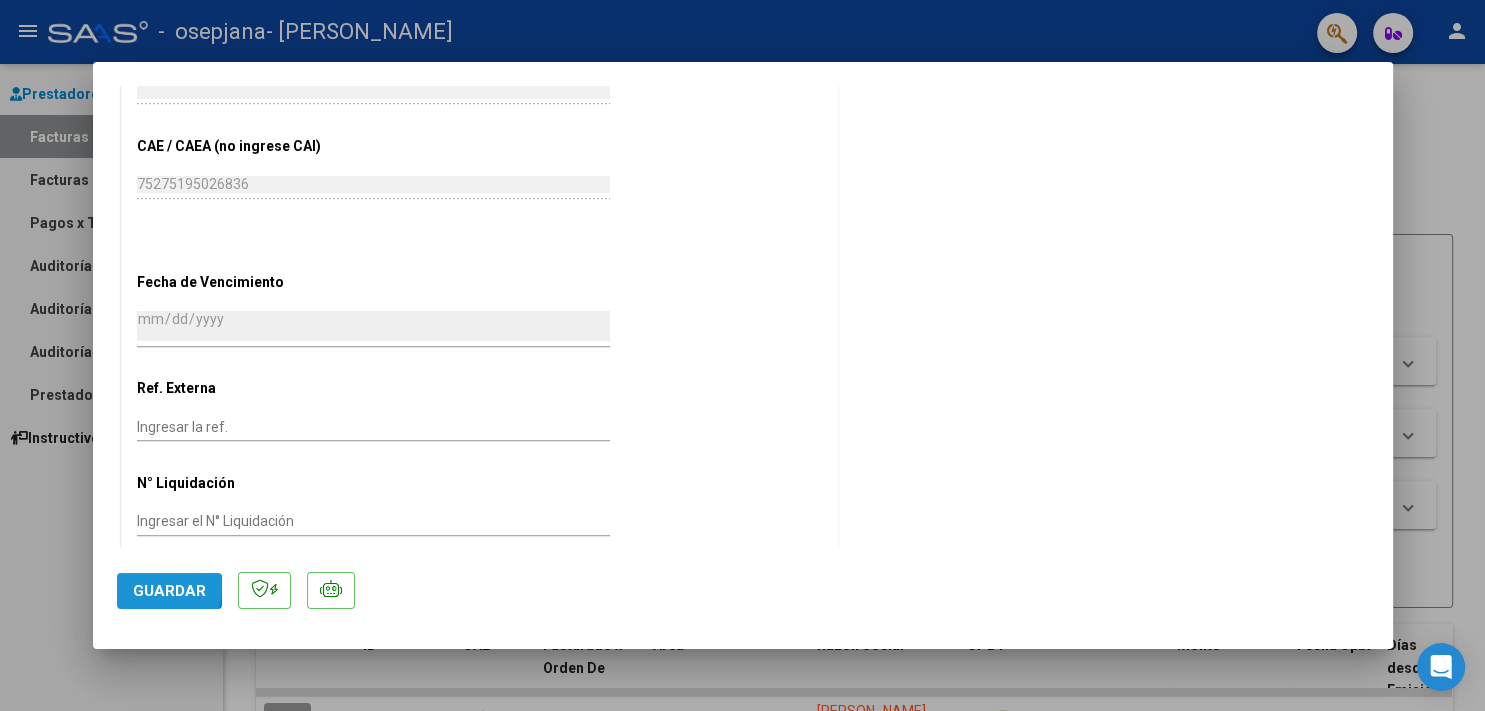 click on "Guardar" 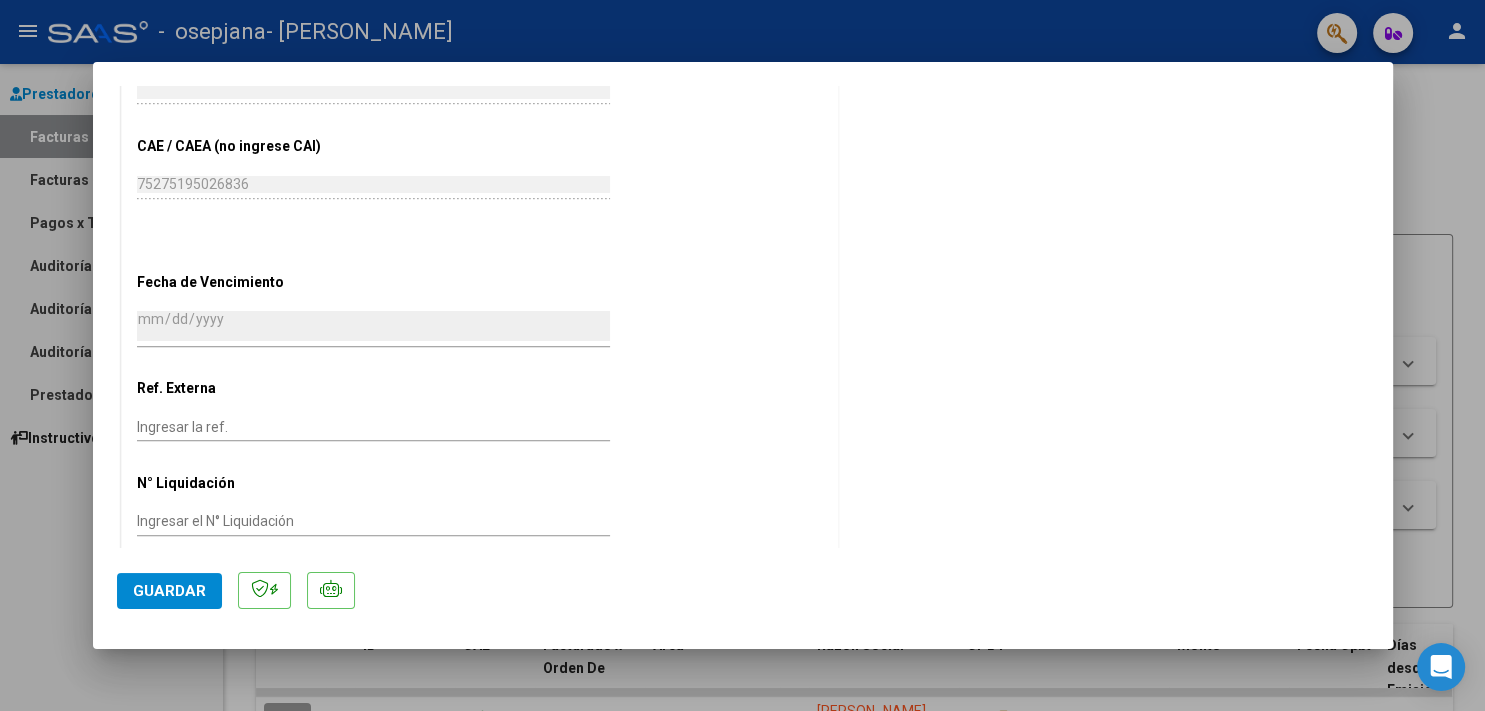 click at bounding box center (742, 355) 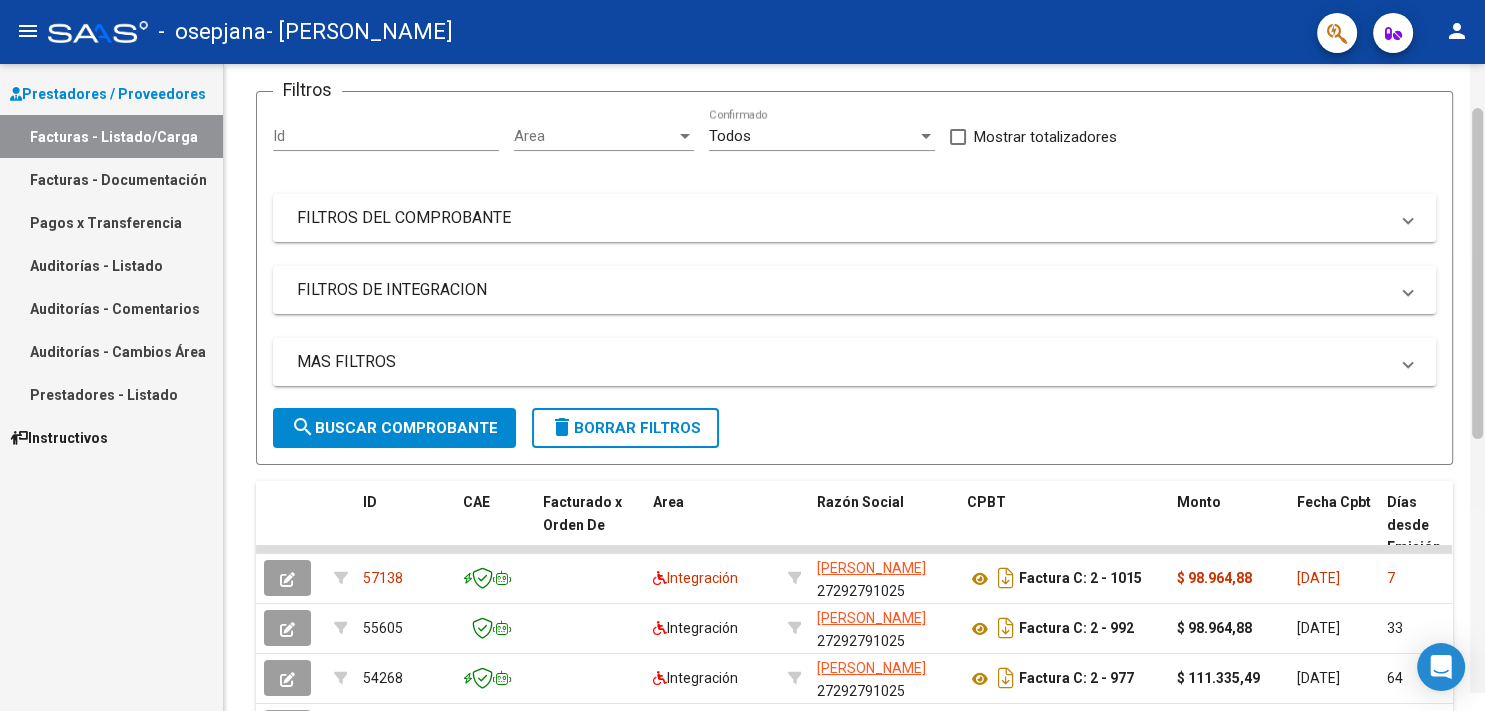 scroll, scrollTop: 148, scrollLeft: 0, axis: vertical 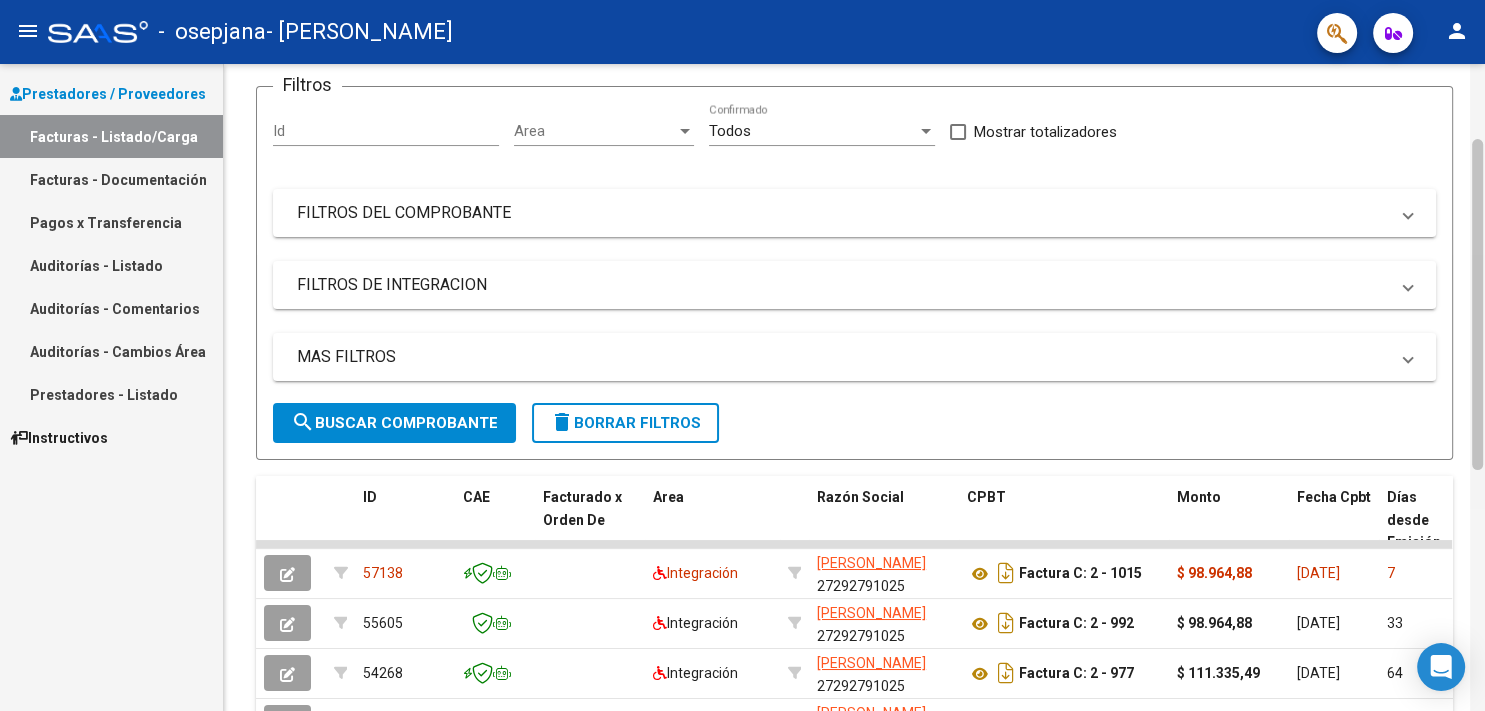 drag, startPoint x: 1476, startPoint y: 107, endPoint x: 1483, endPoint y: 238, distance: 131.18689 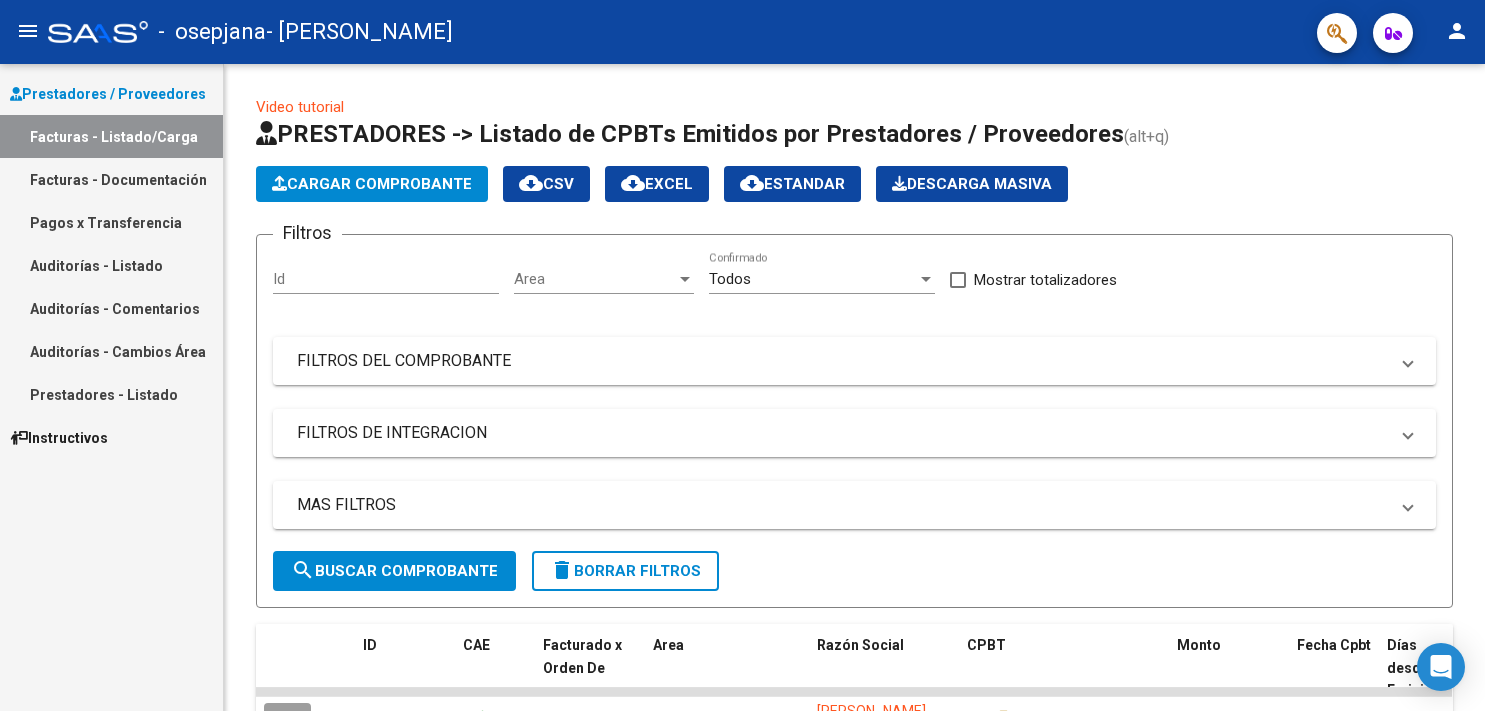 scroll, scrollTop: 0, scrollLeft: 0, axis: both 